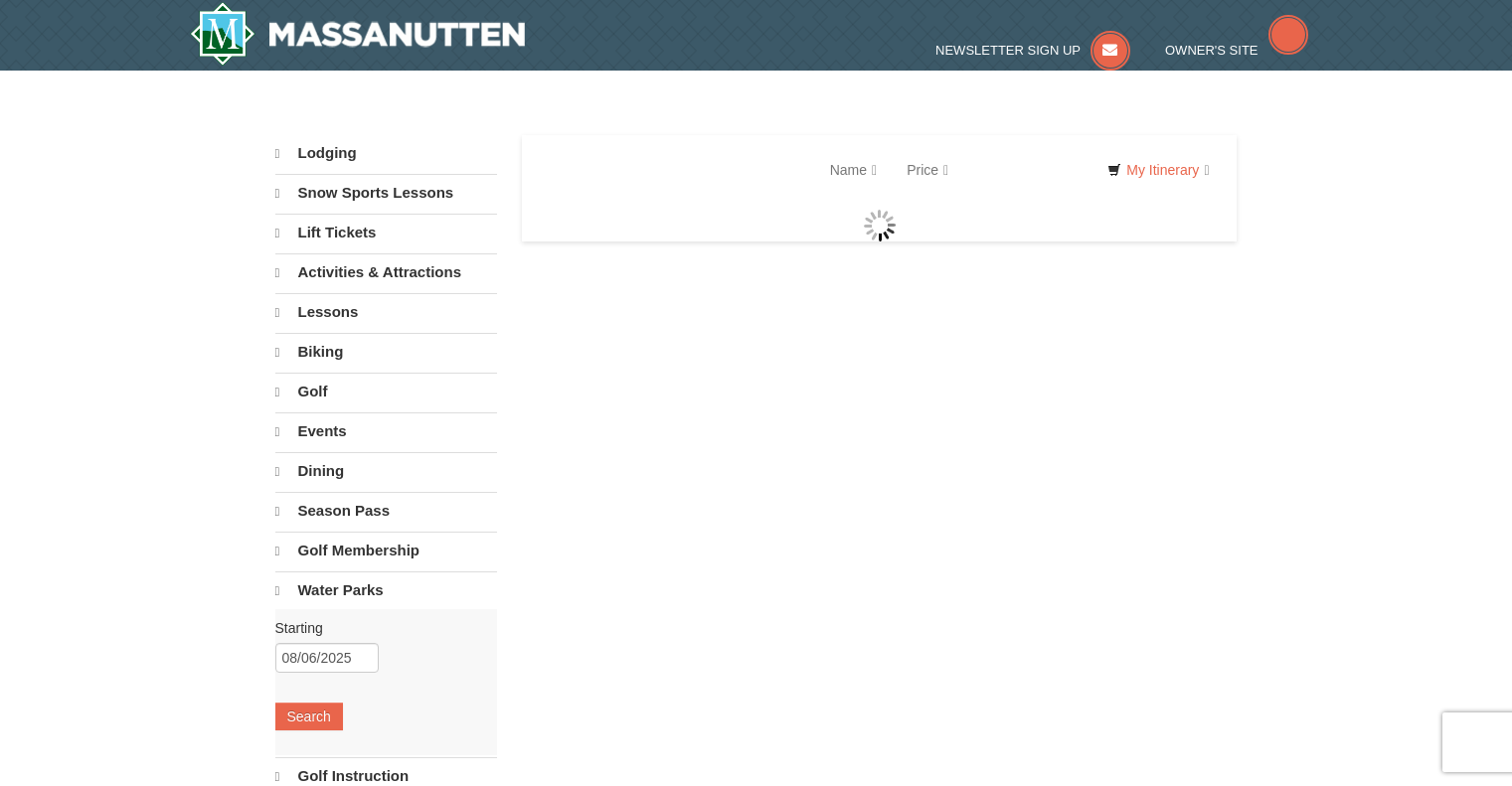 scroll, scrollTop: 0, scrollLeft: 0, axis: both 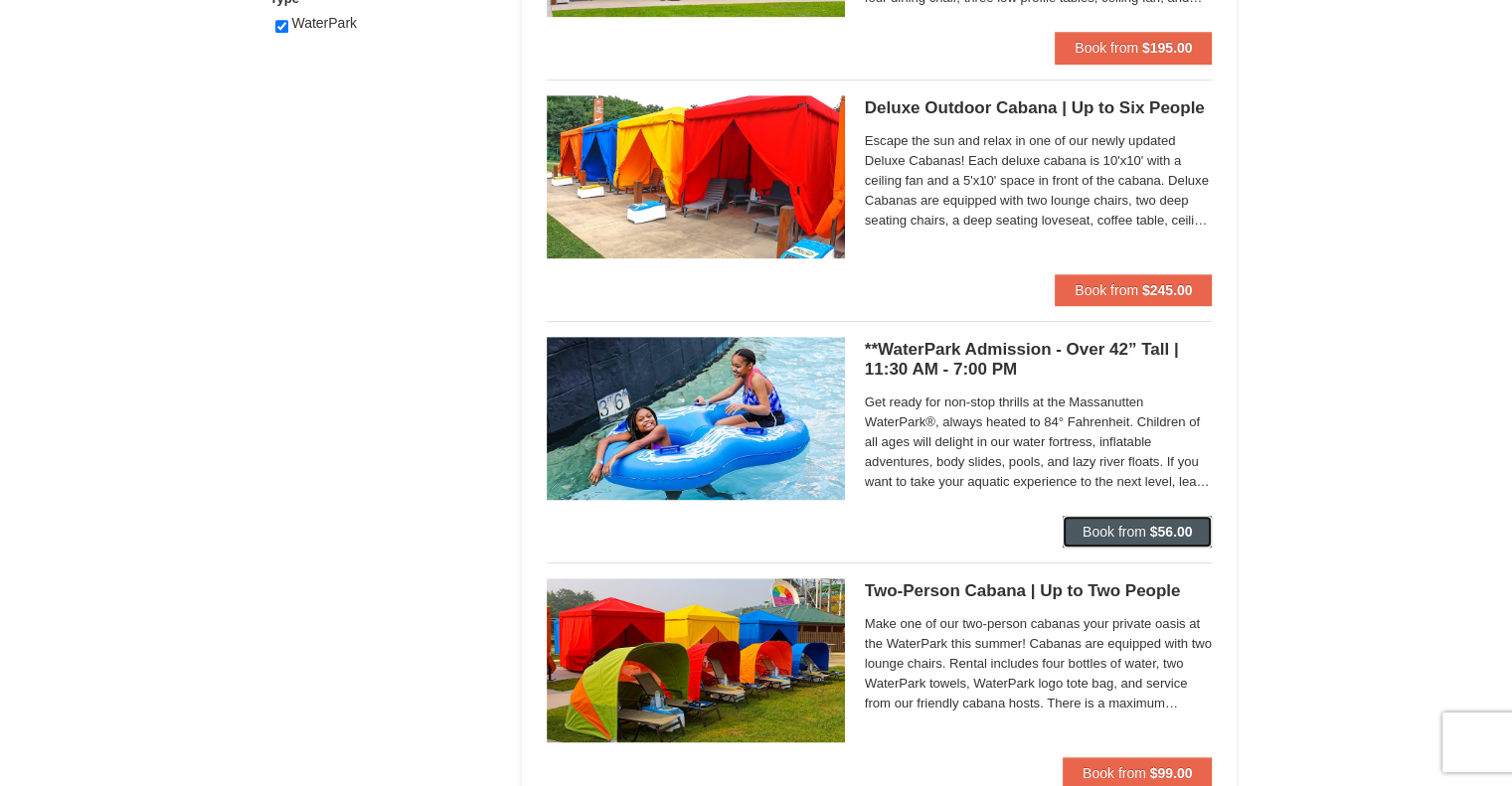 click on "Book from" at bounding box center (1114, 532) 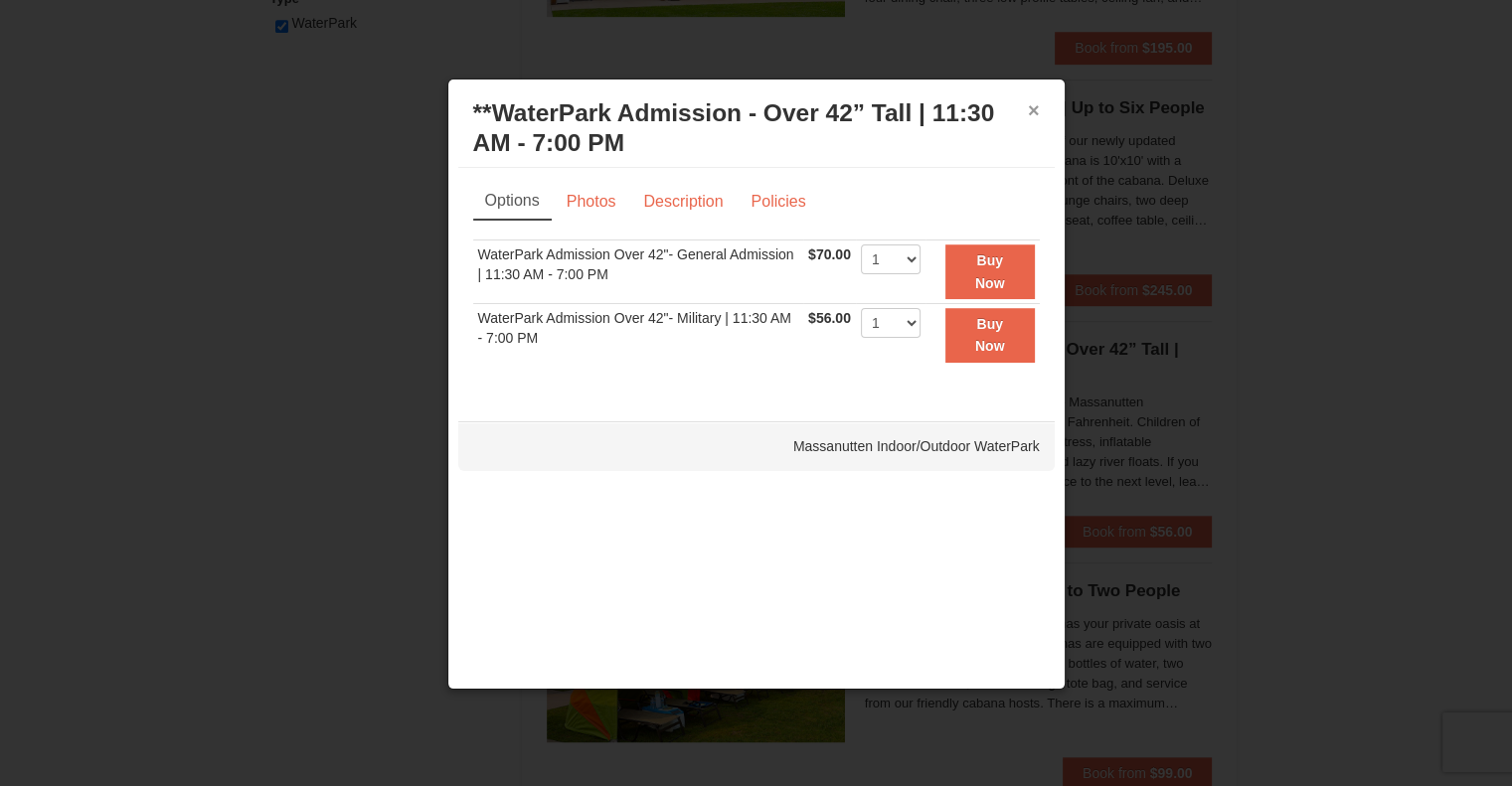 drag, startPoint x: 1028, startPoint y: 102, endPoint x: 958, endPoint y: 136, distance: 77.820306 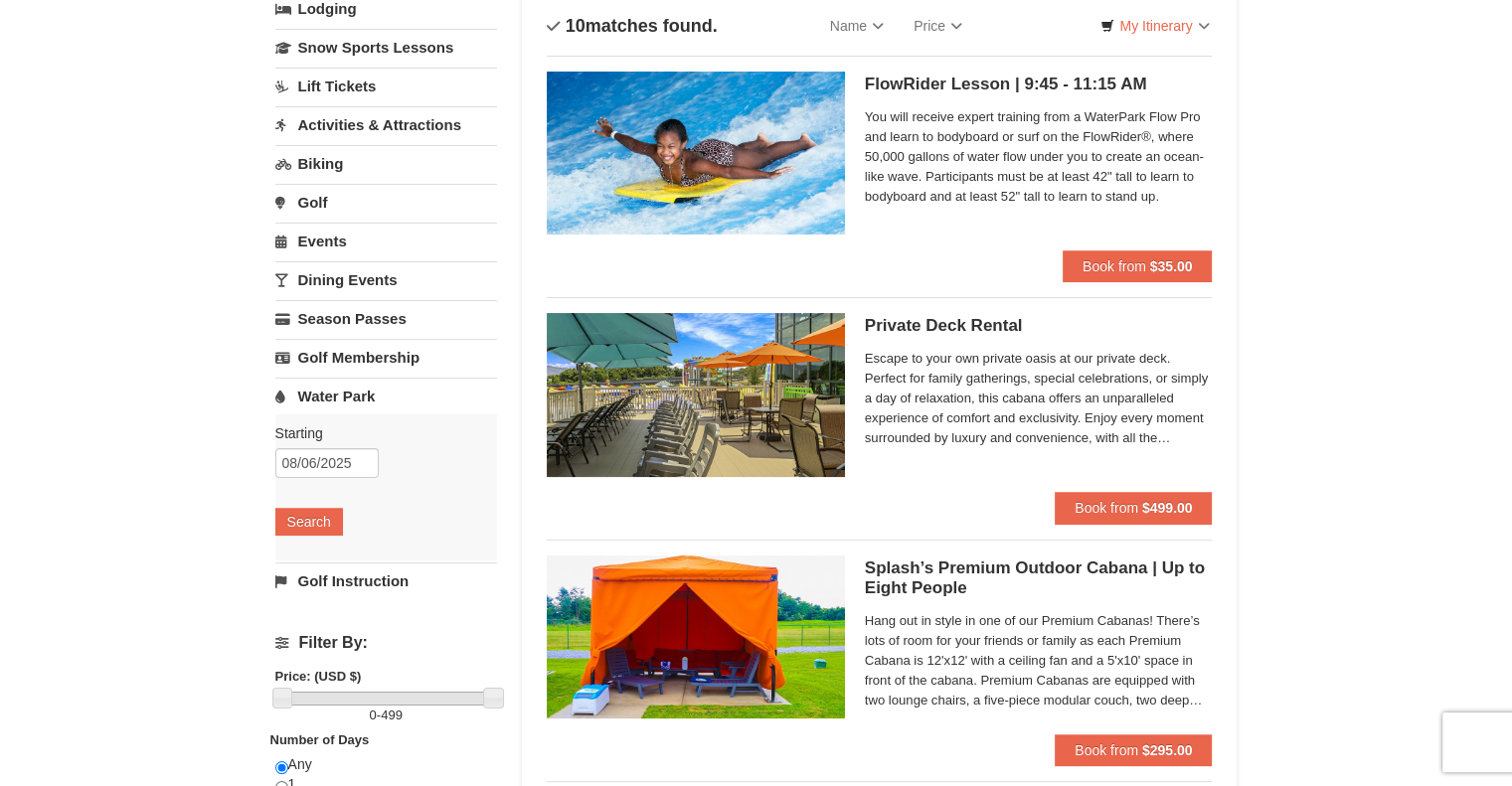 scroll, scrollTop: 0, scrollLeft: 0, axis: both 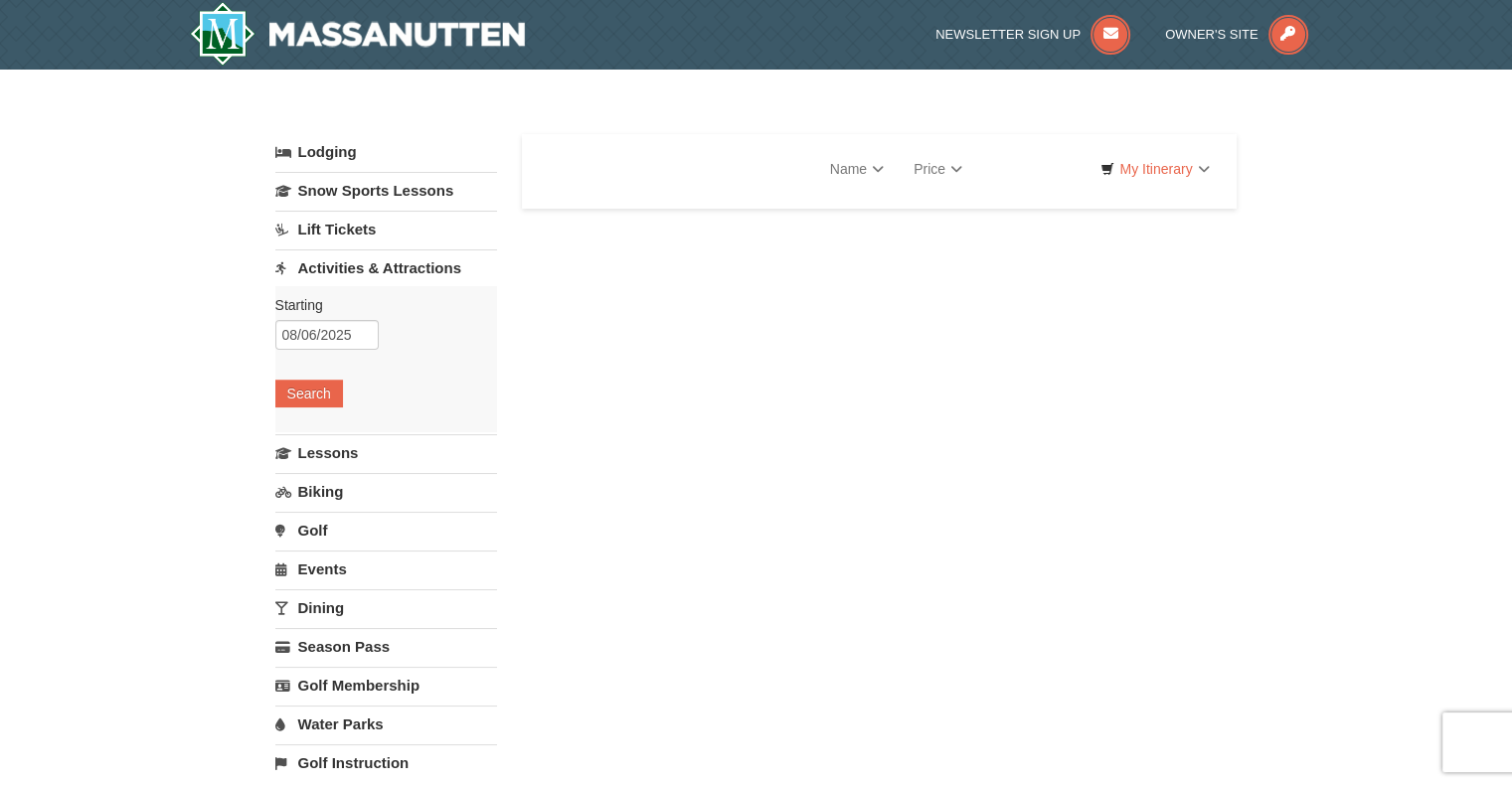 select on "8" 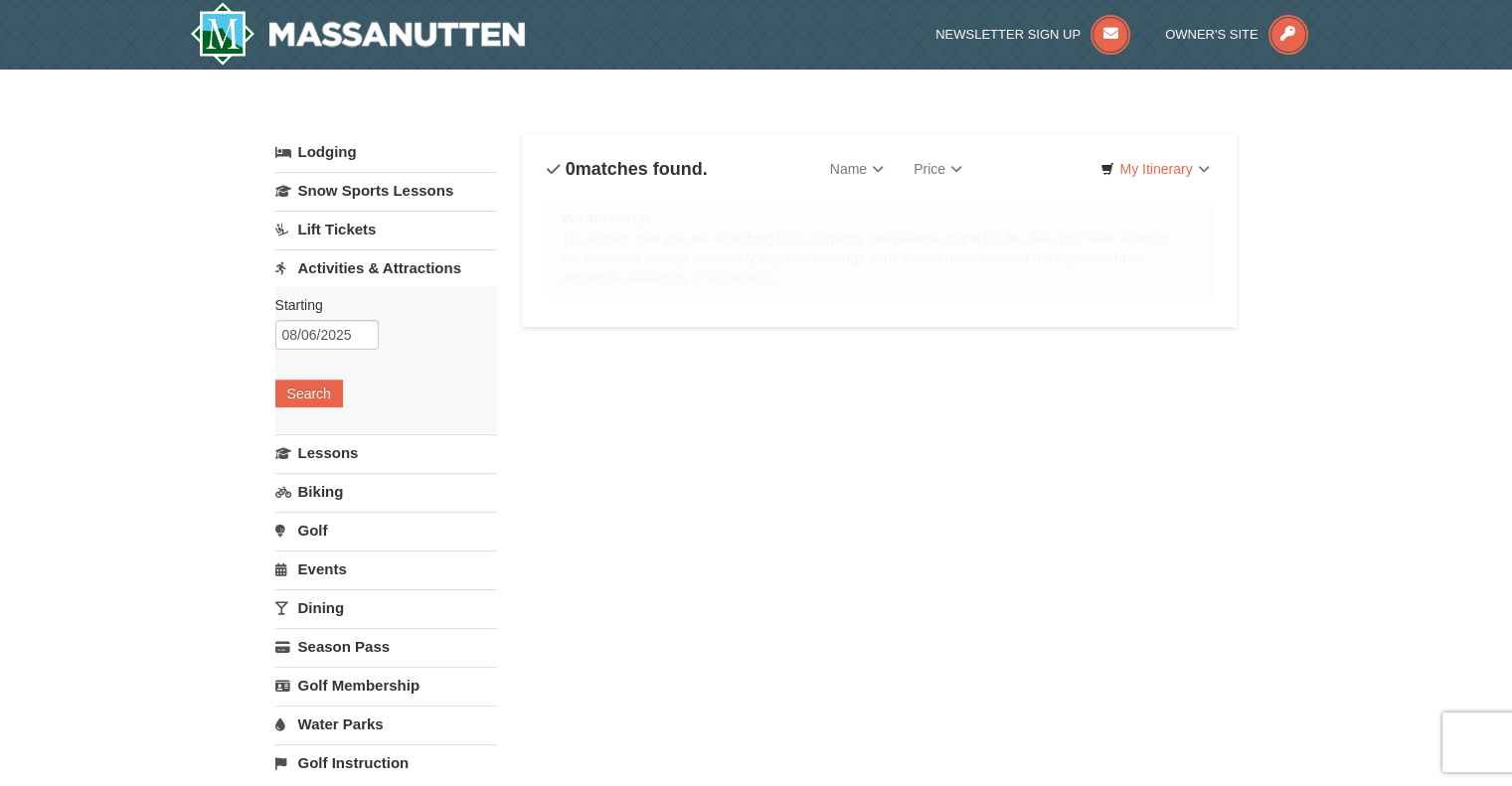 scroll, scrollTop: 0, scrollLeft: 0, axis: both 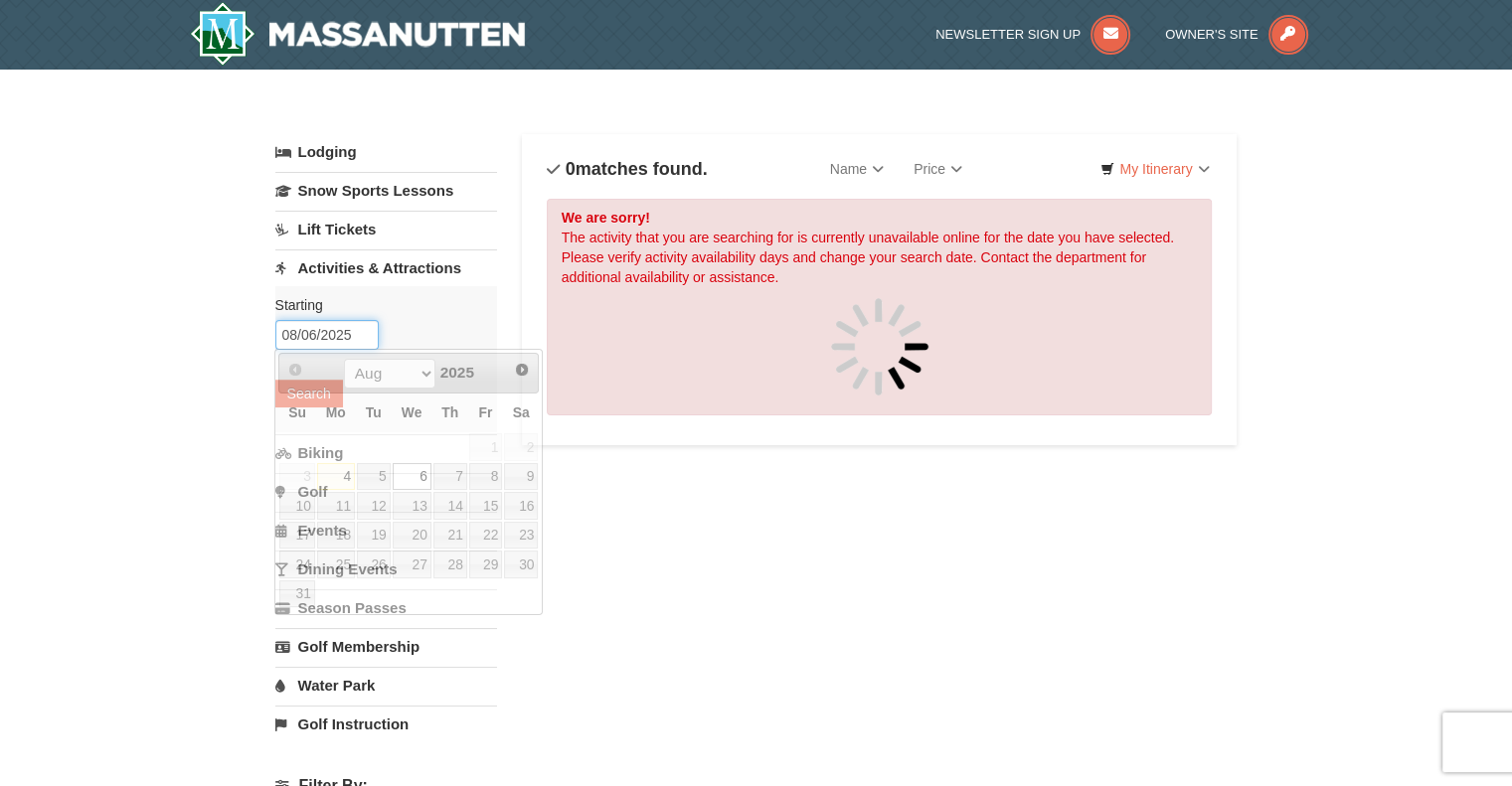 click on "08/06/2025" at bounding box center (327, 335) 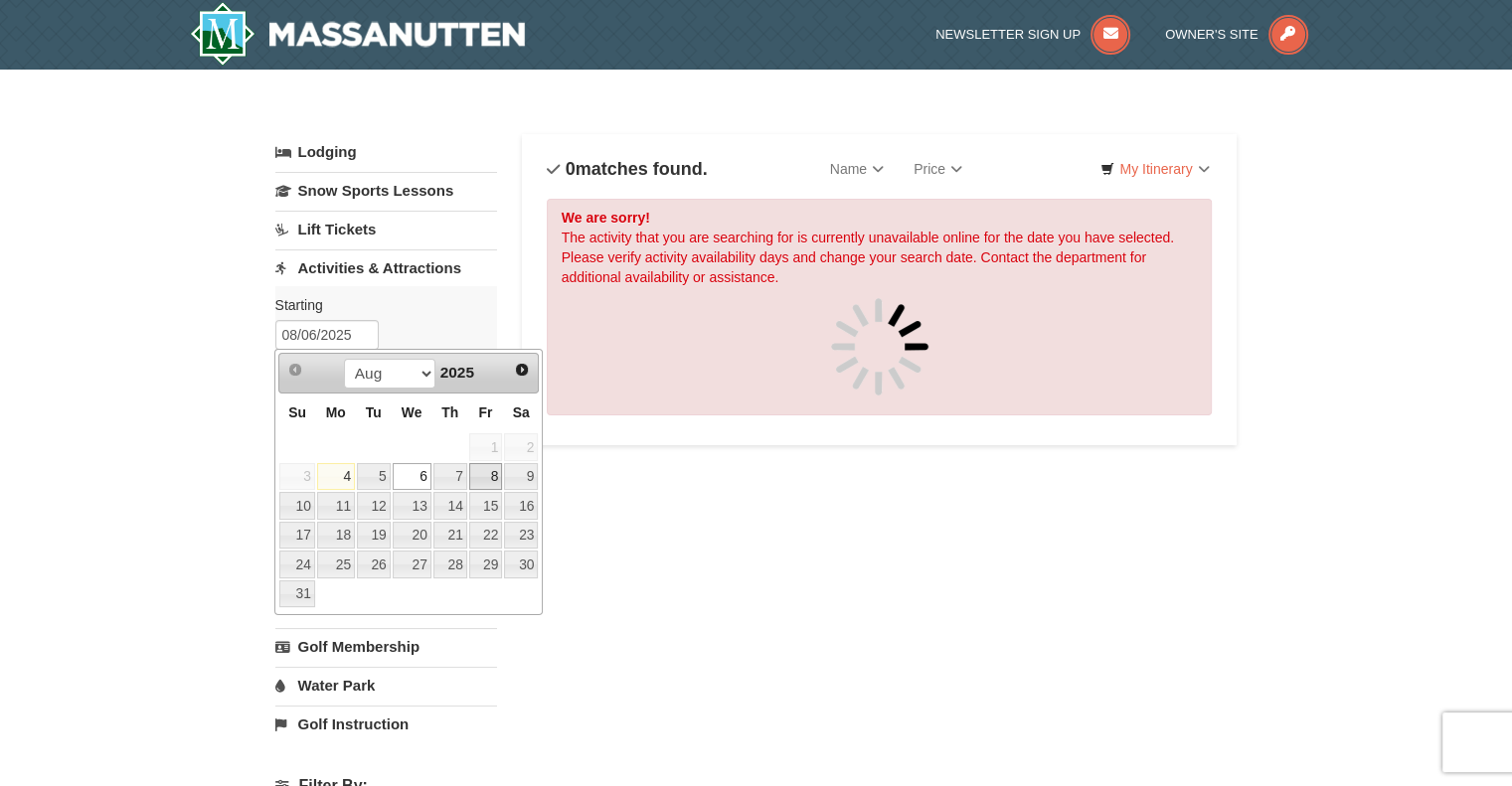 click on "8" at bounding box center (486, 477) 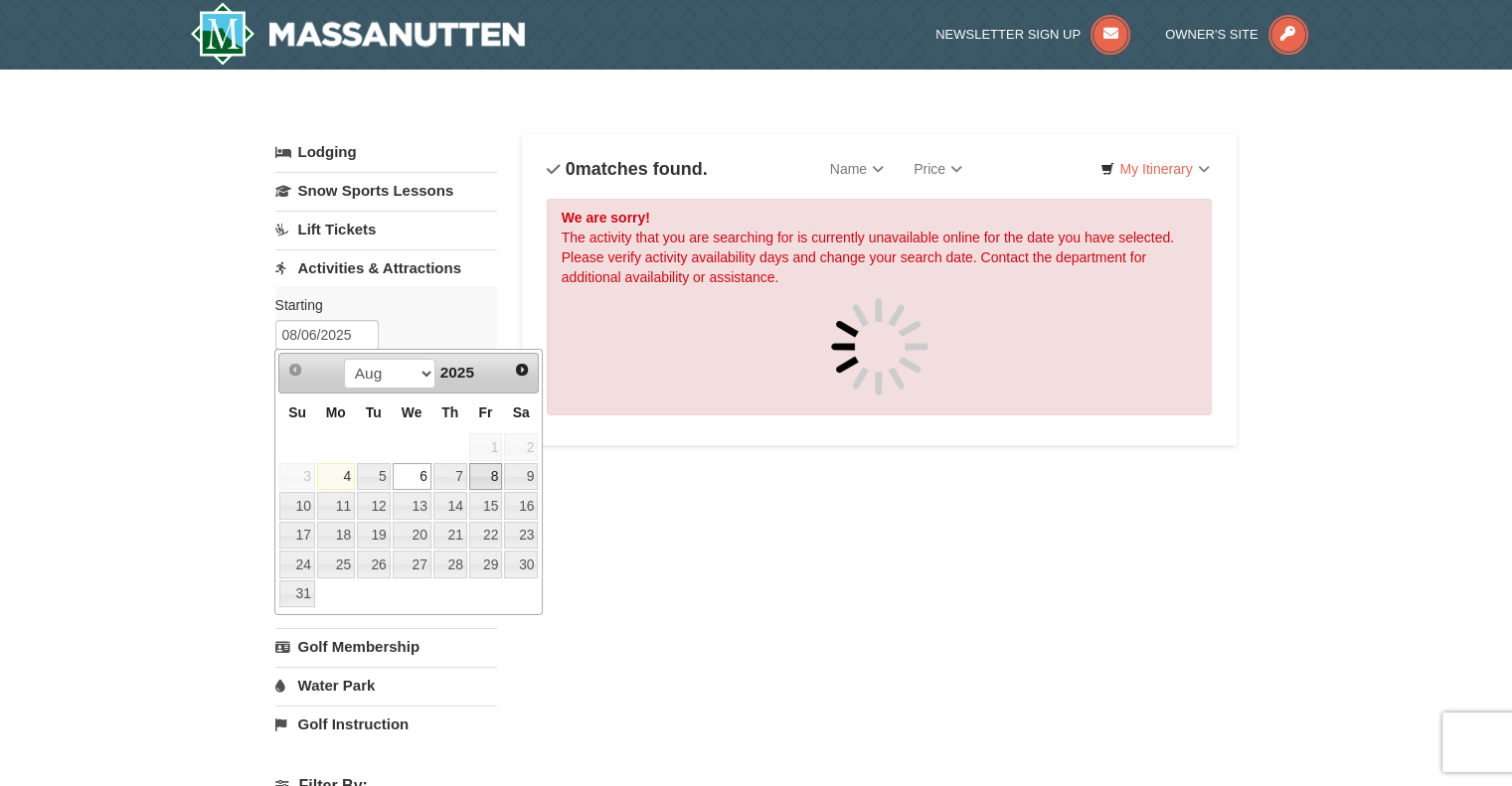 type on "08/08/2025" 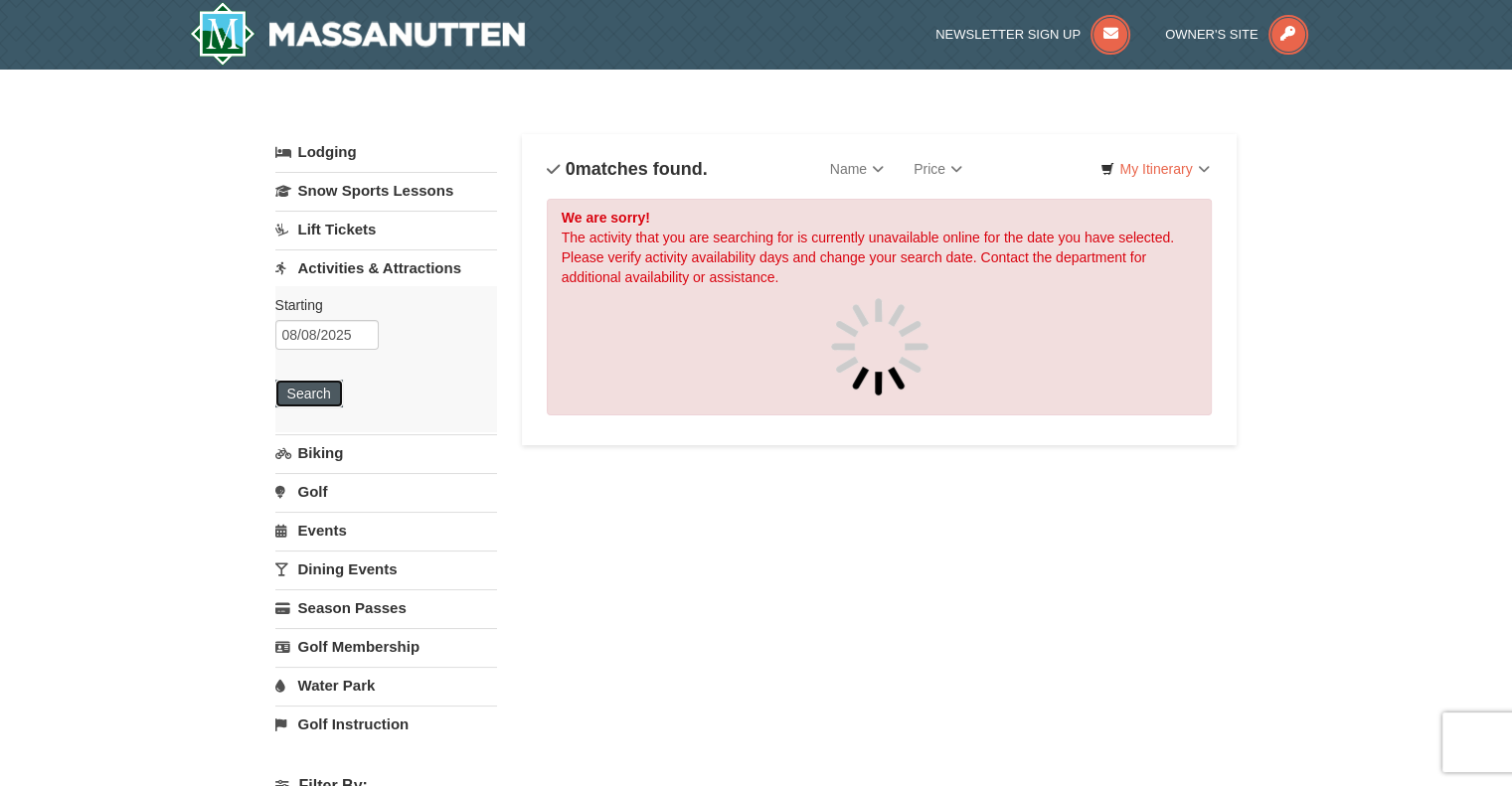 click on "Search" at bounding box center [309, 393] 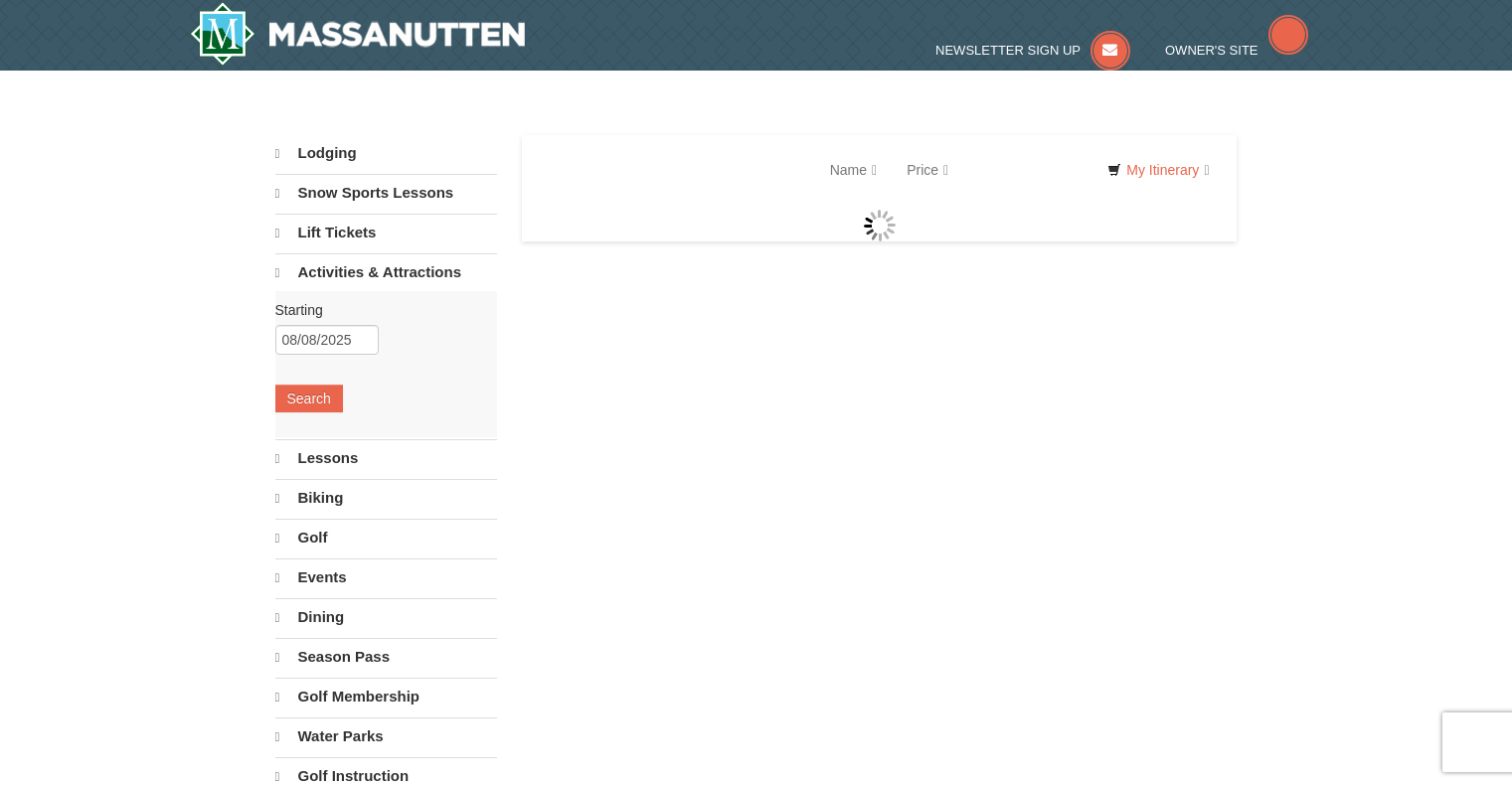scroll, scrollTop: 0, scrollLeft: 0, axis: both 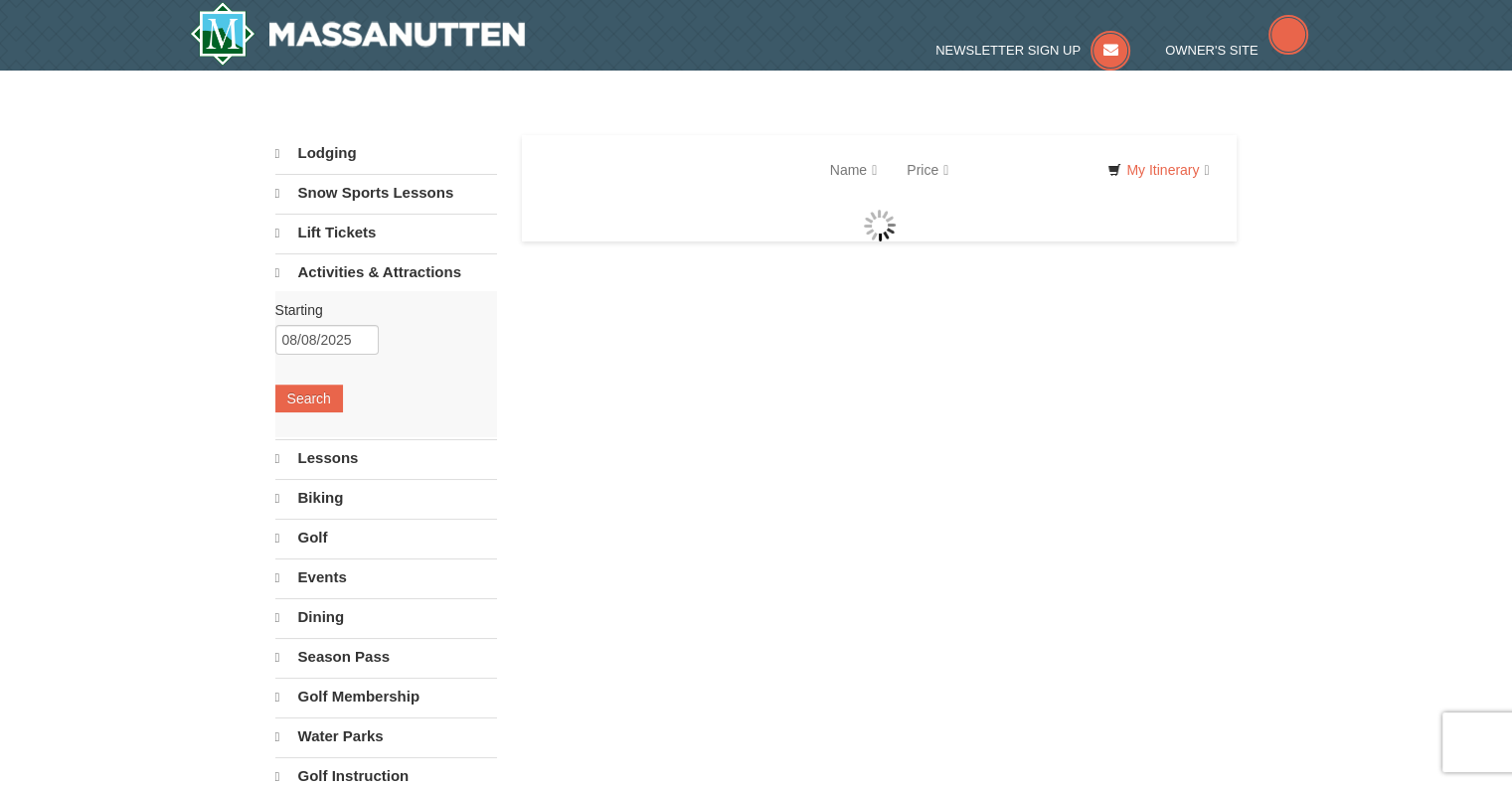 select on "8" 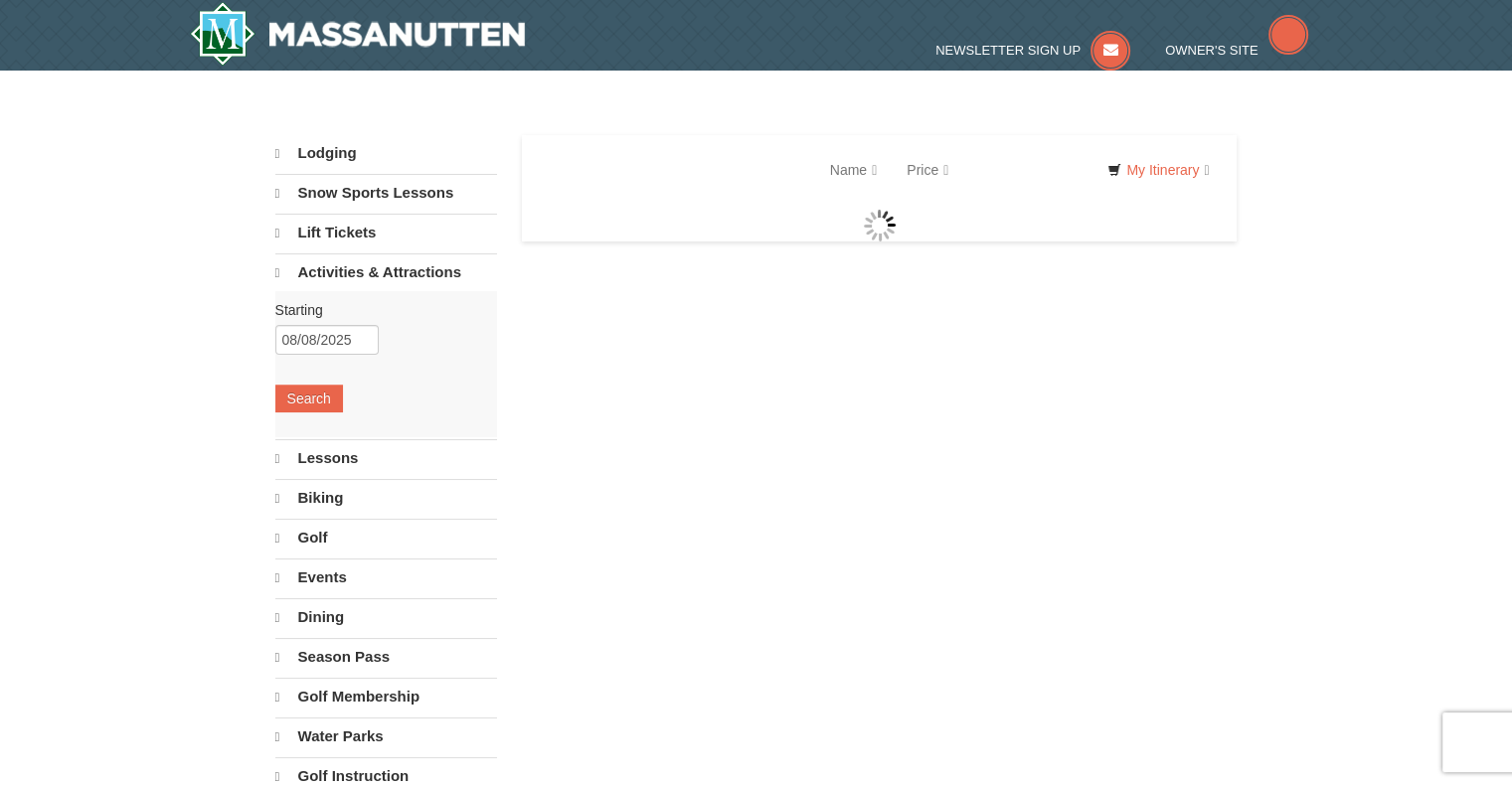 select on "8" 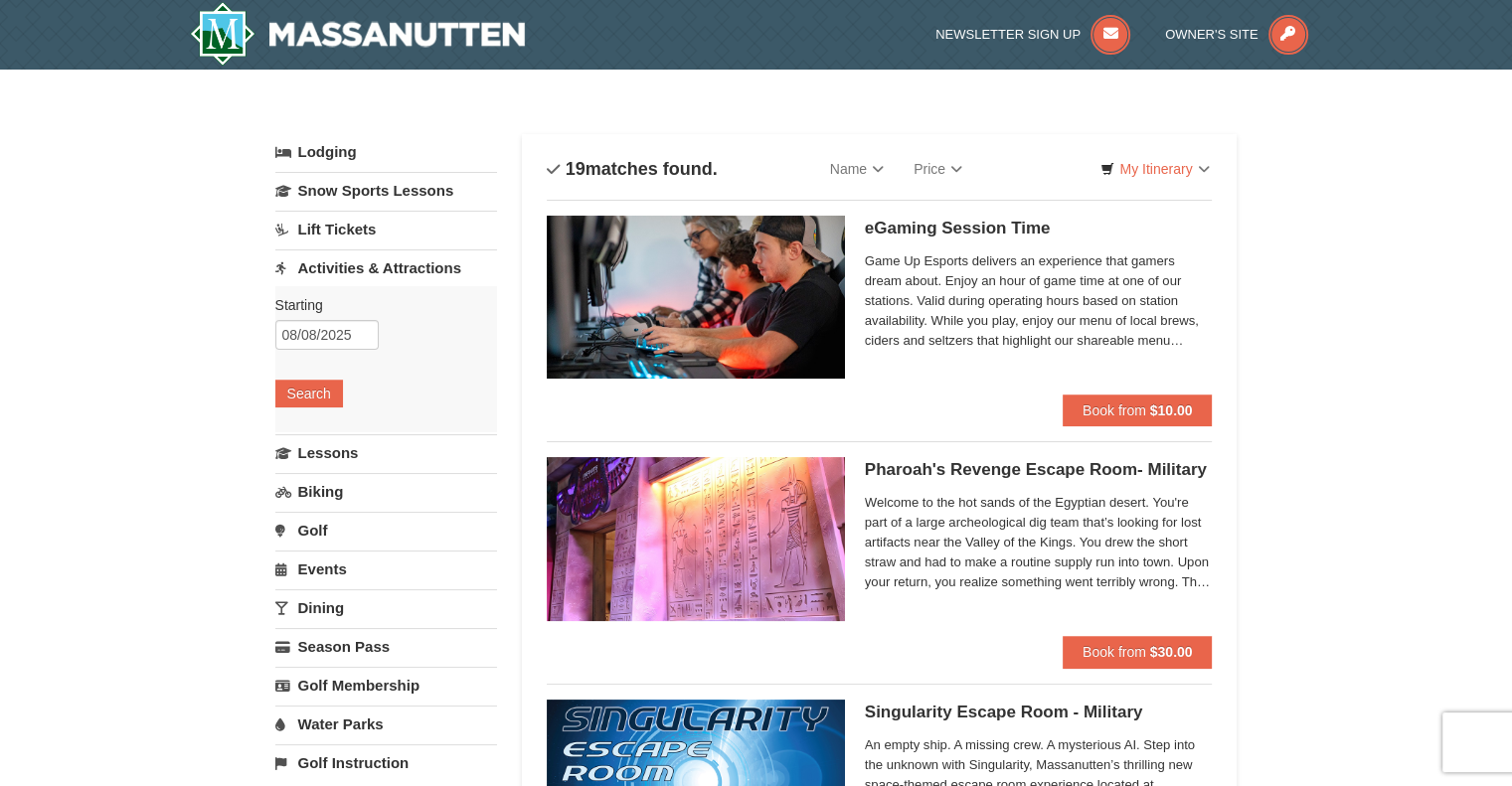 scroll, scrollTop: 0, scrollLeft: 0, axis: both 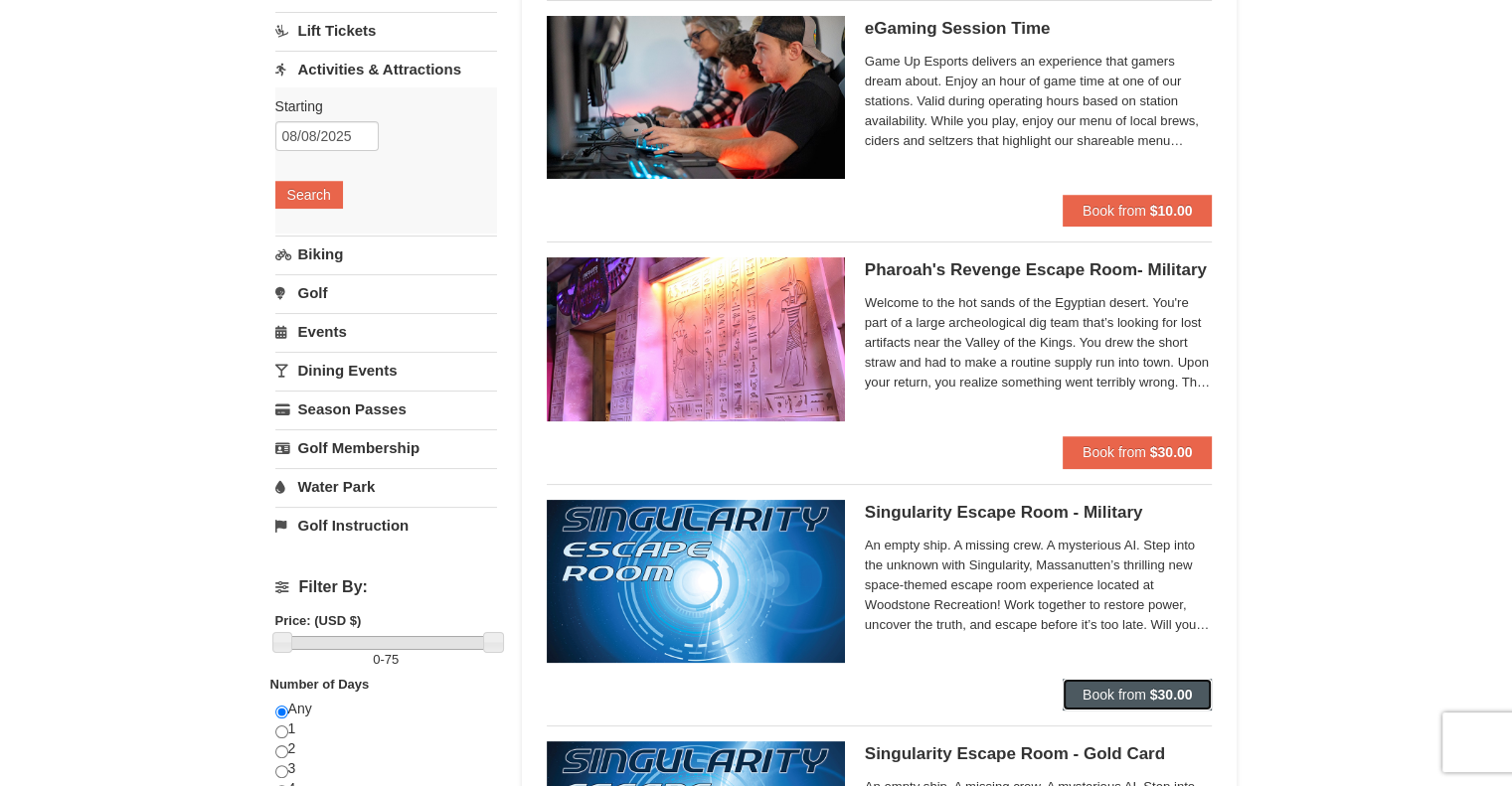 click on "Book from   $30.00" at bounding box center [1137, 695] 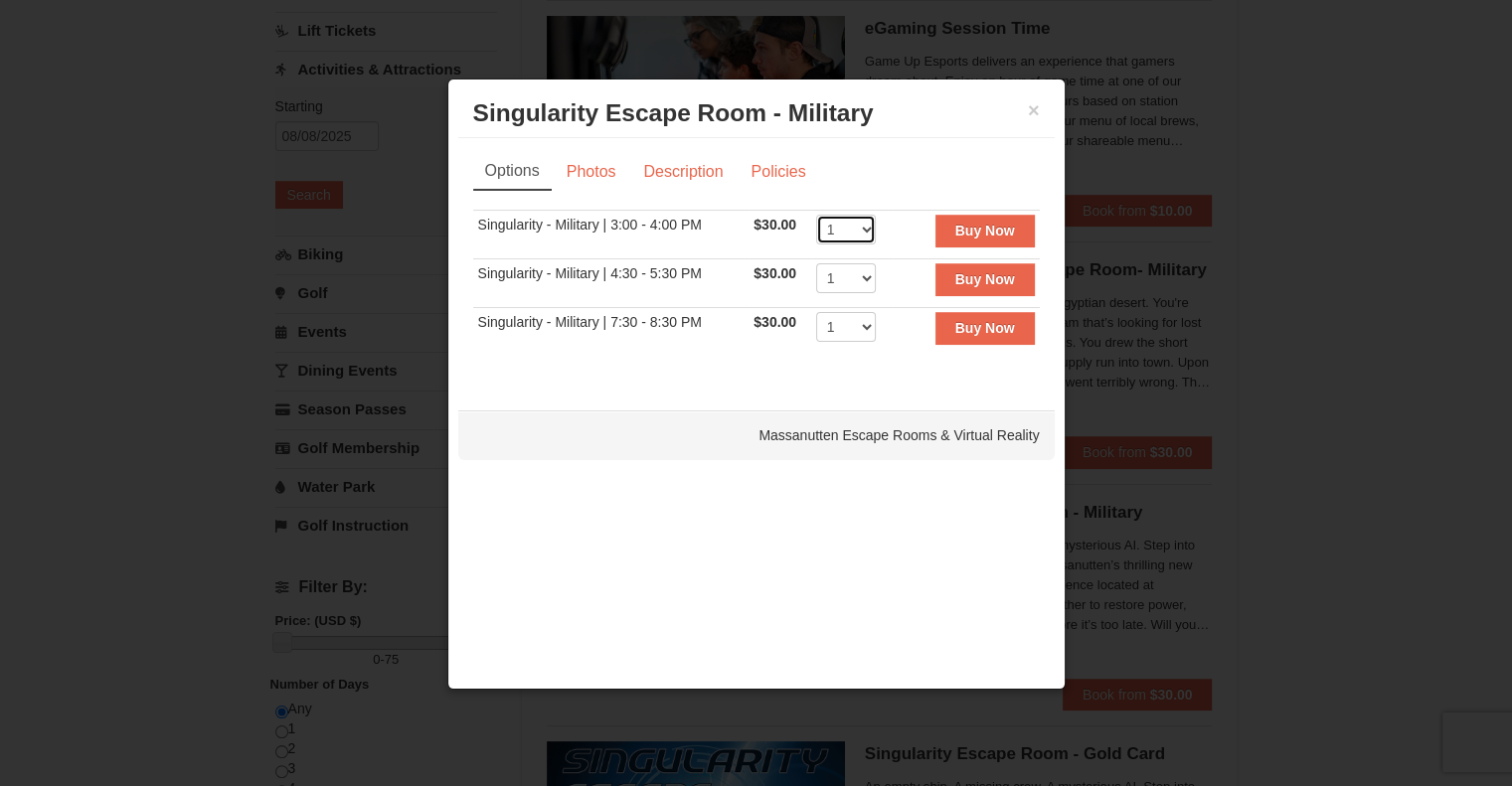 click on "1
2
3
4
5
6
7
8" at bounding box center (846, 230) 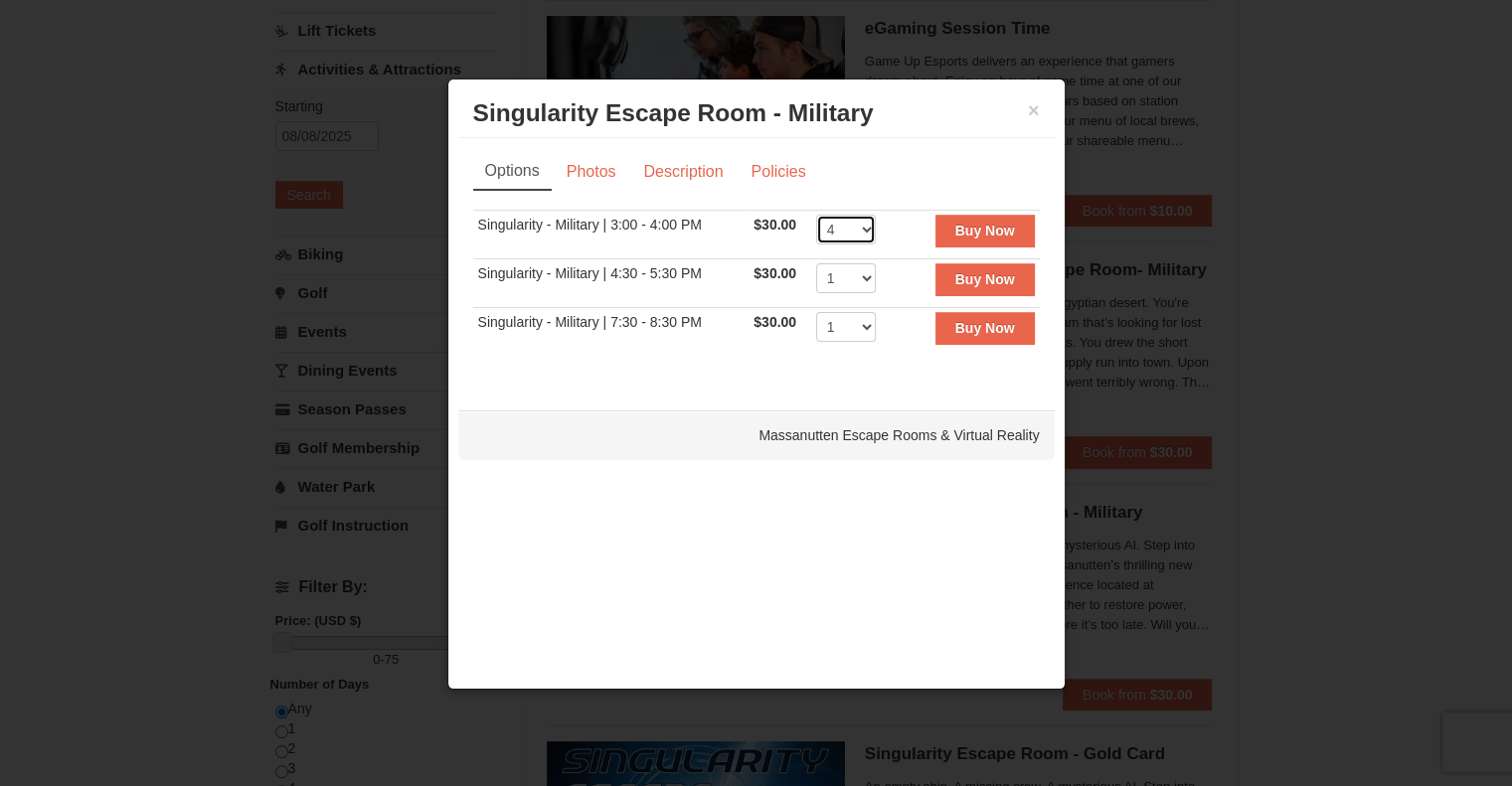 click on "1
2
3
4
5
6
7
8" at bounding box center (846, 230) 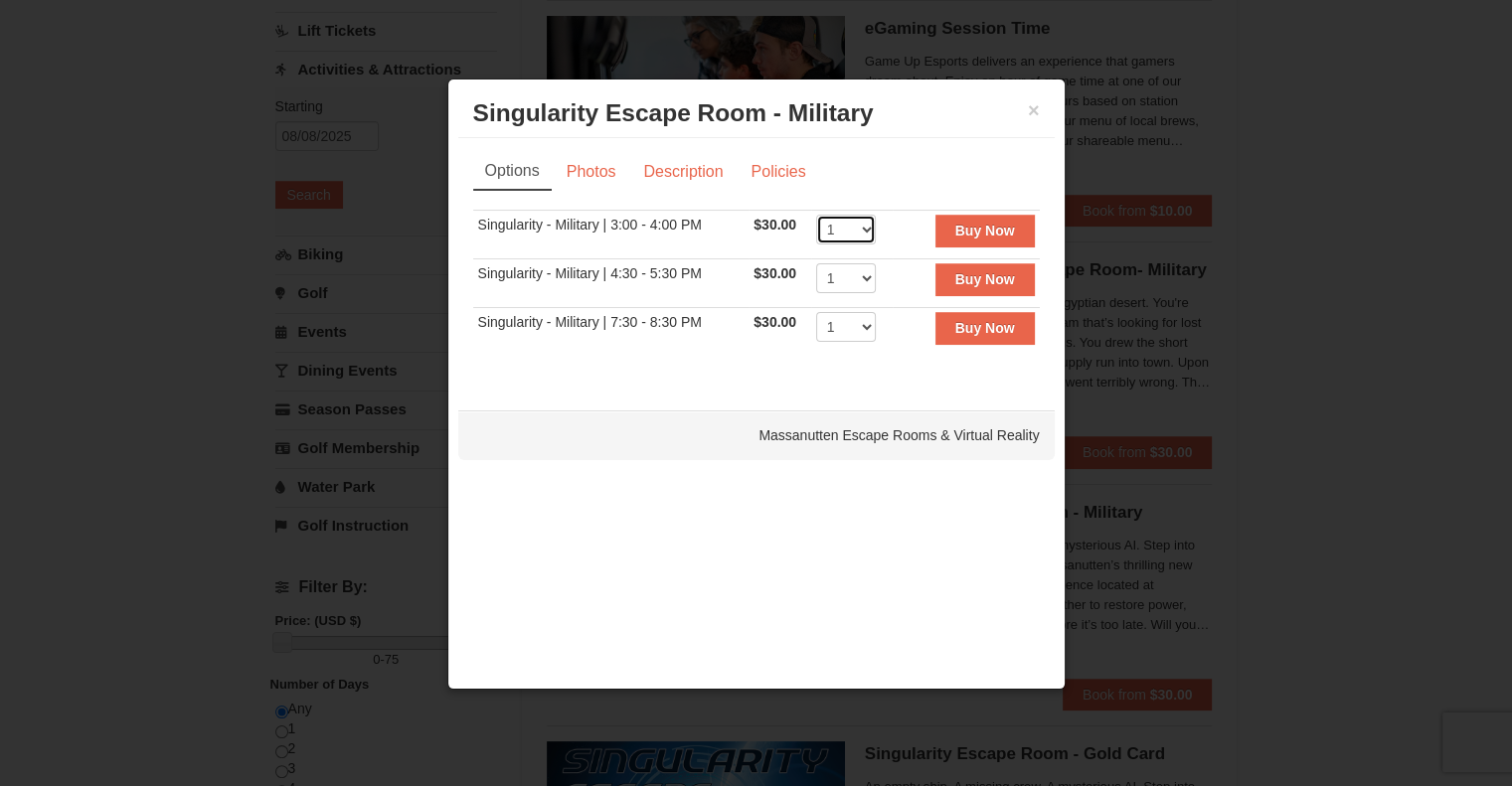click on "1
2
3
4
5
6
7
8" at bounding box center [846, 230] 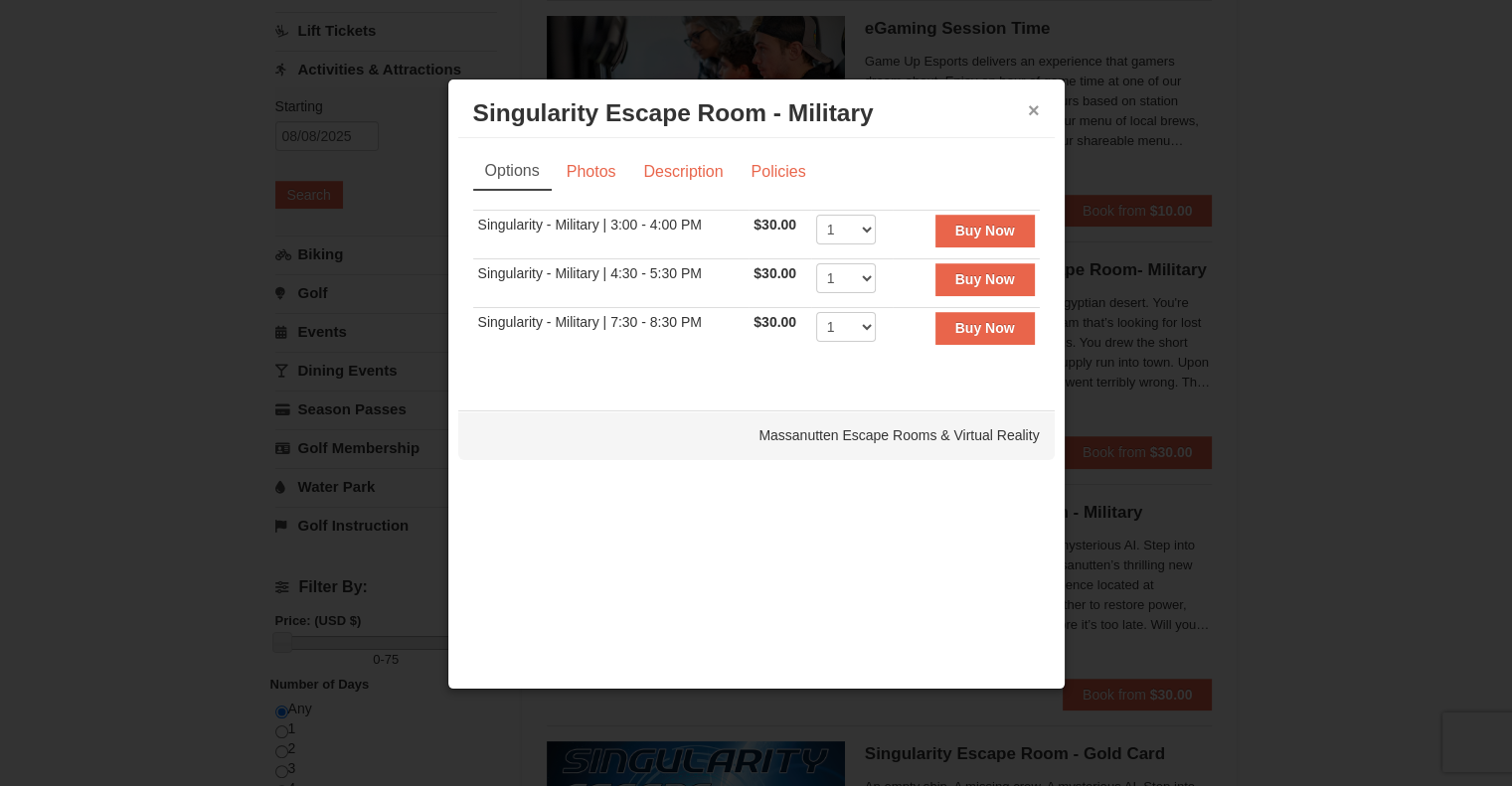 click on "×" at bounding box center (1034, 110) 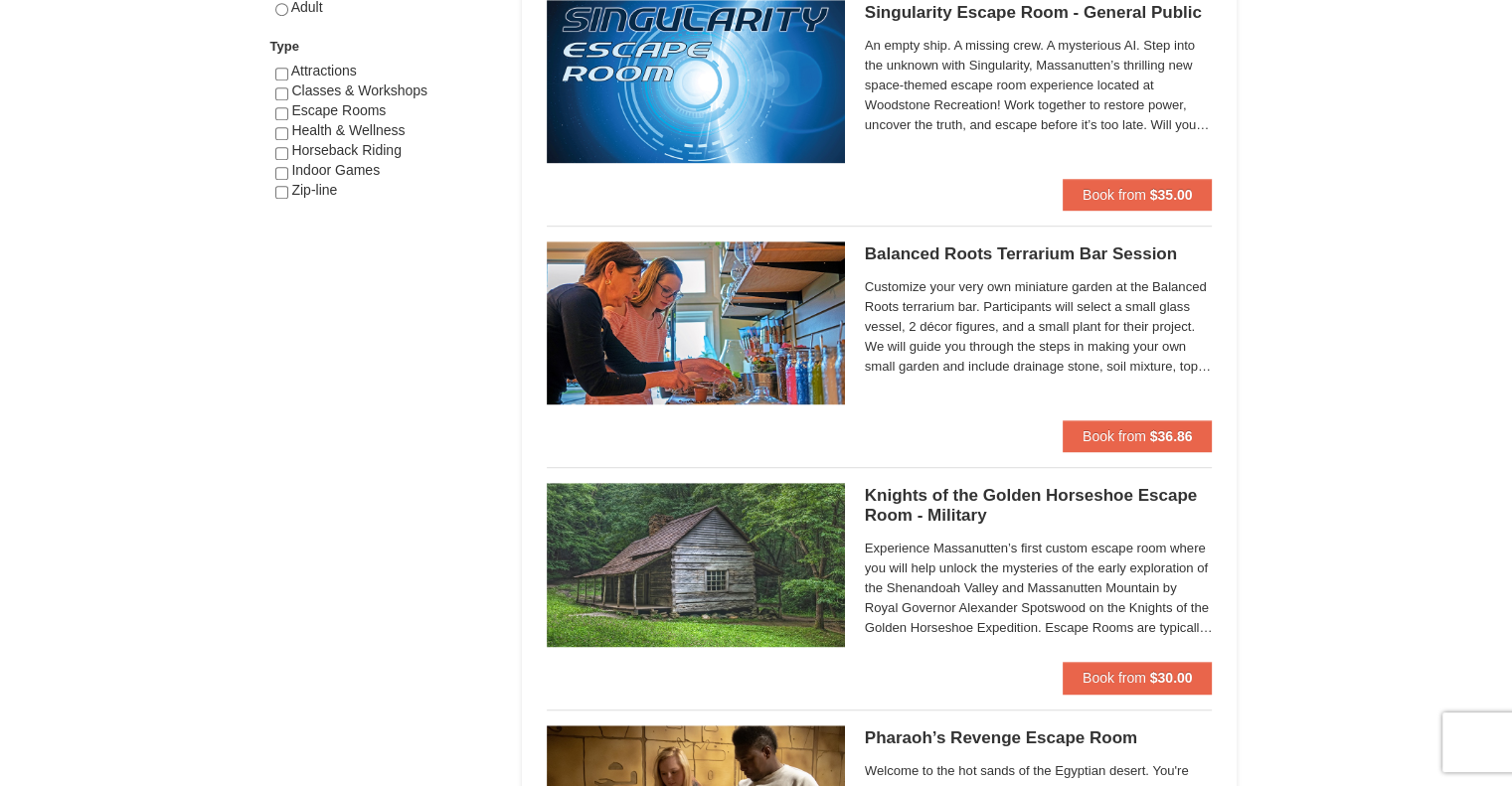 scroll, scrollTop: 994, scrollLeft: 0, axis: vertical 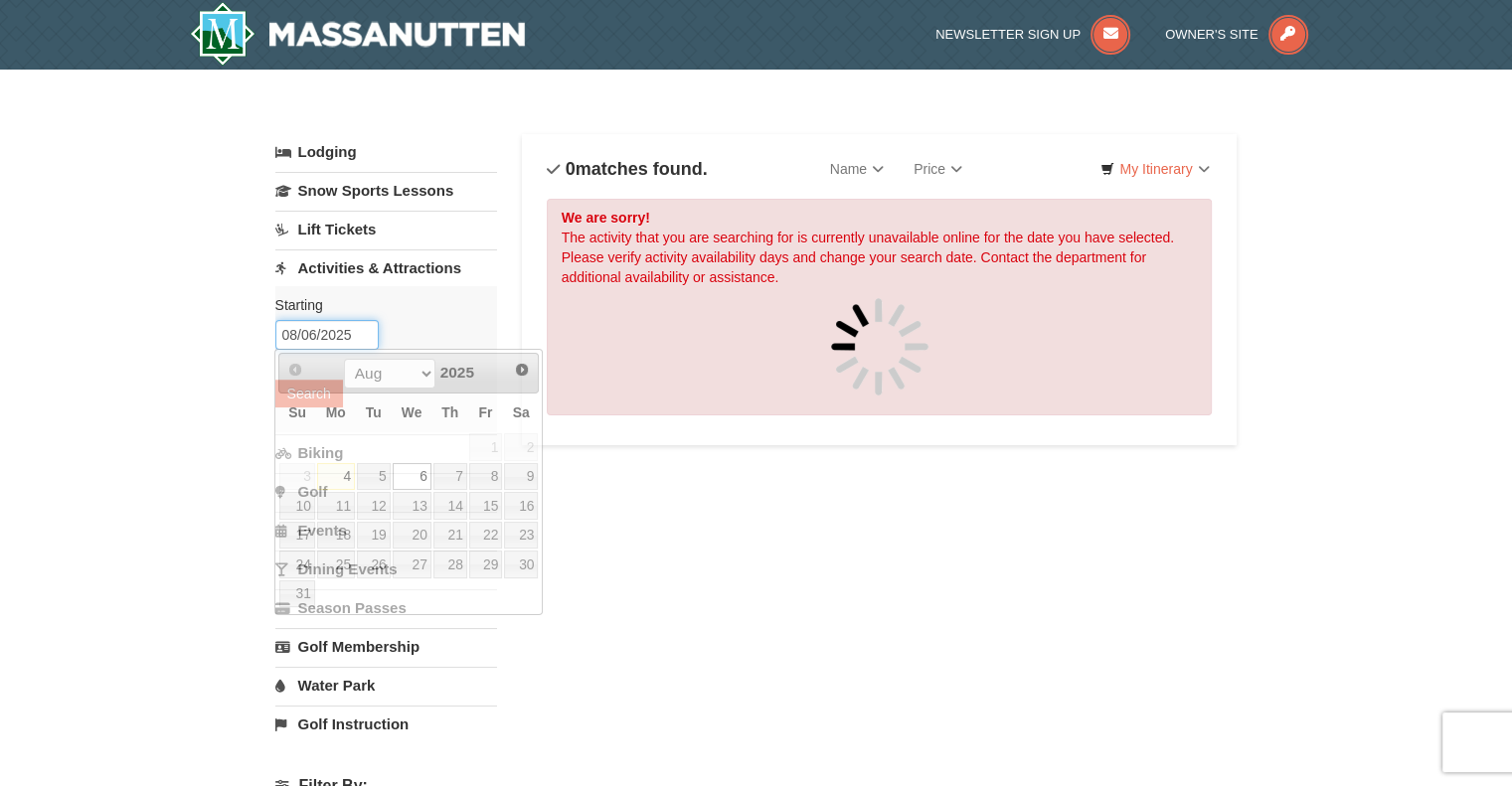 click on "08/06/2025" at bounding box center (327, 335) 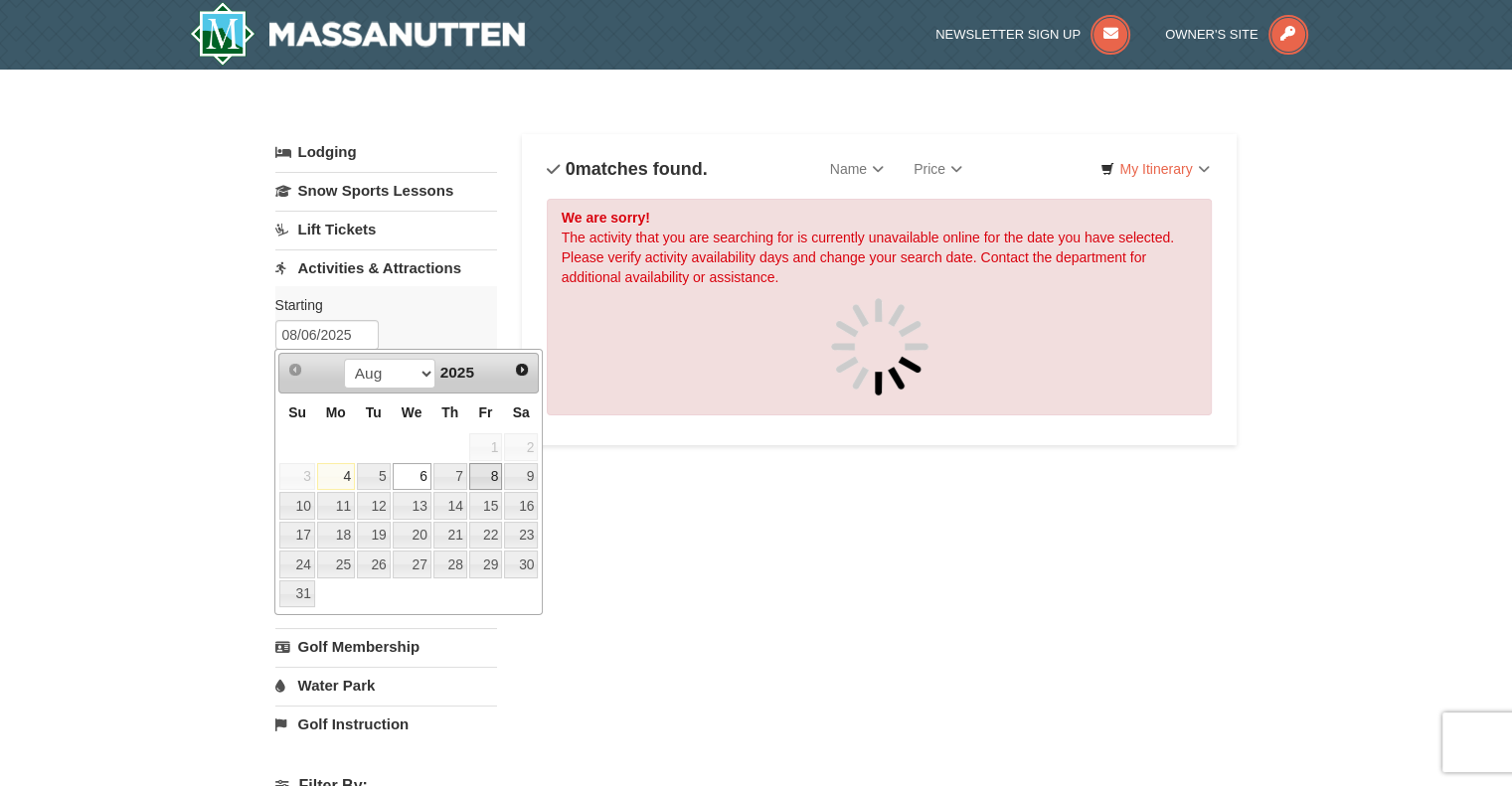 click on "8" at bounding box center (486, 477) 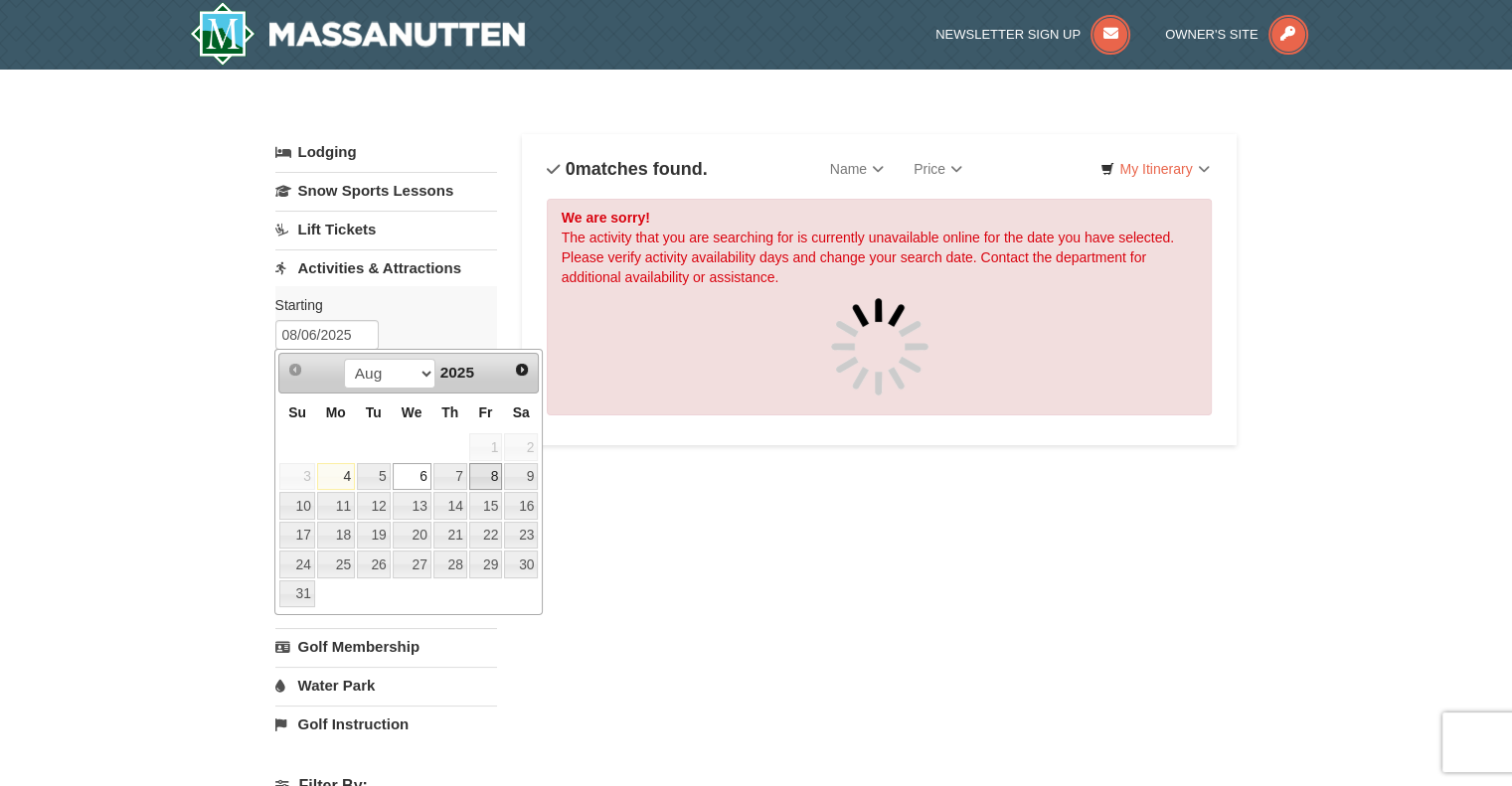type on "08/08/2025" 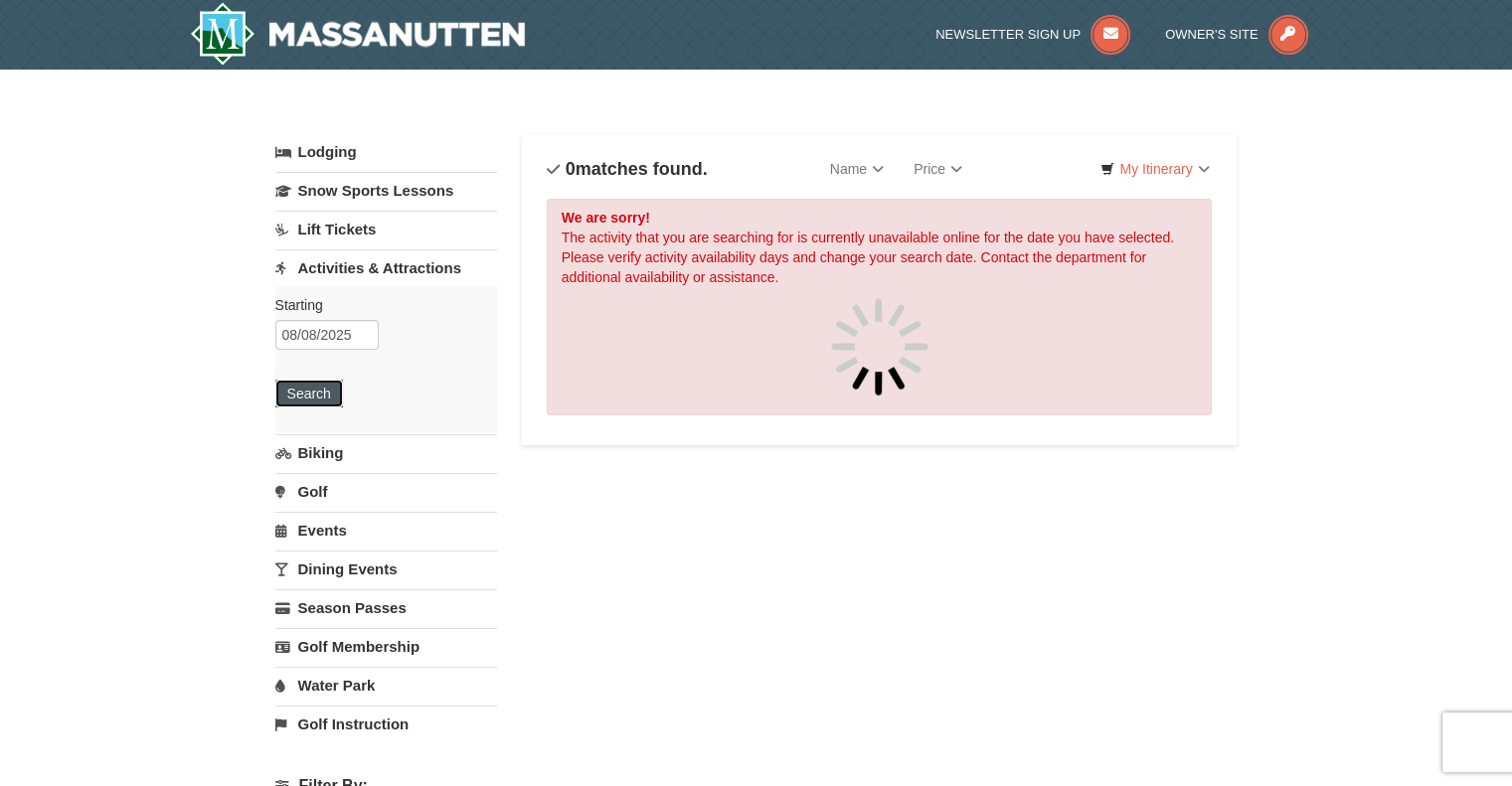 click on "Search" at bounding box center (309, 393) 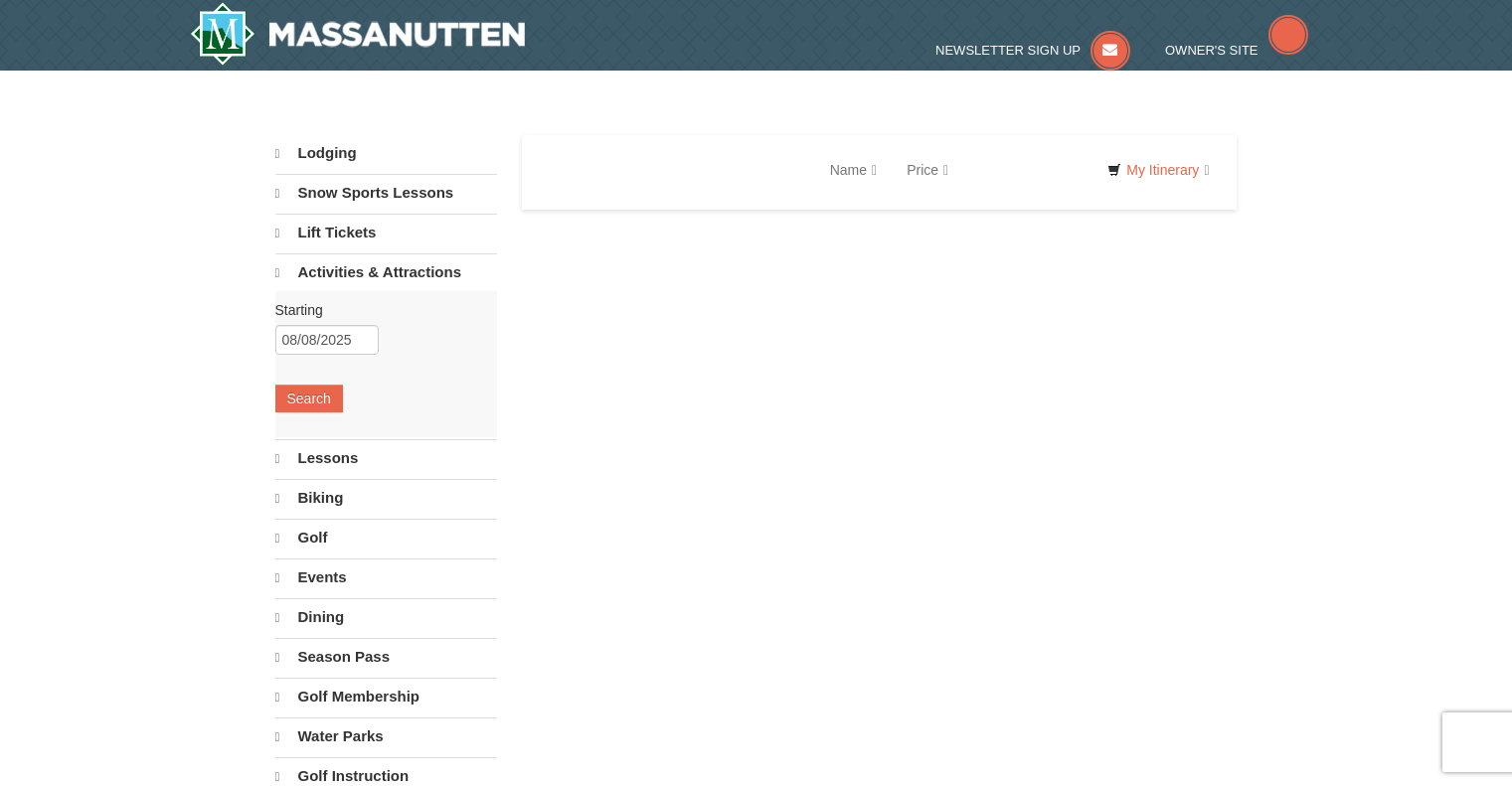 scroll, scrollTop: 0, scrollLeft: 0, axis: both 